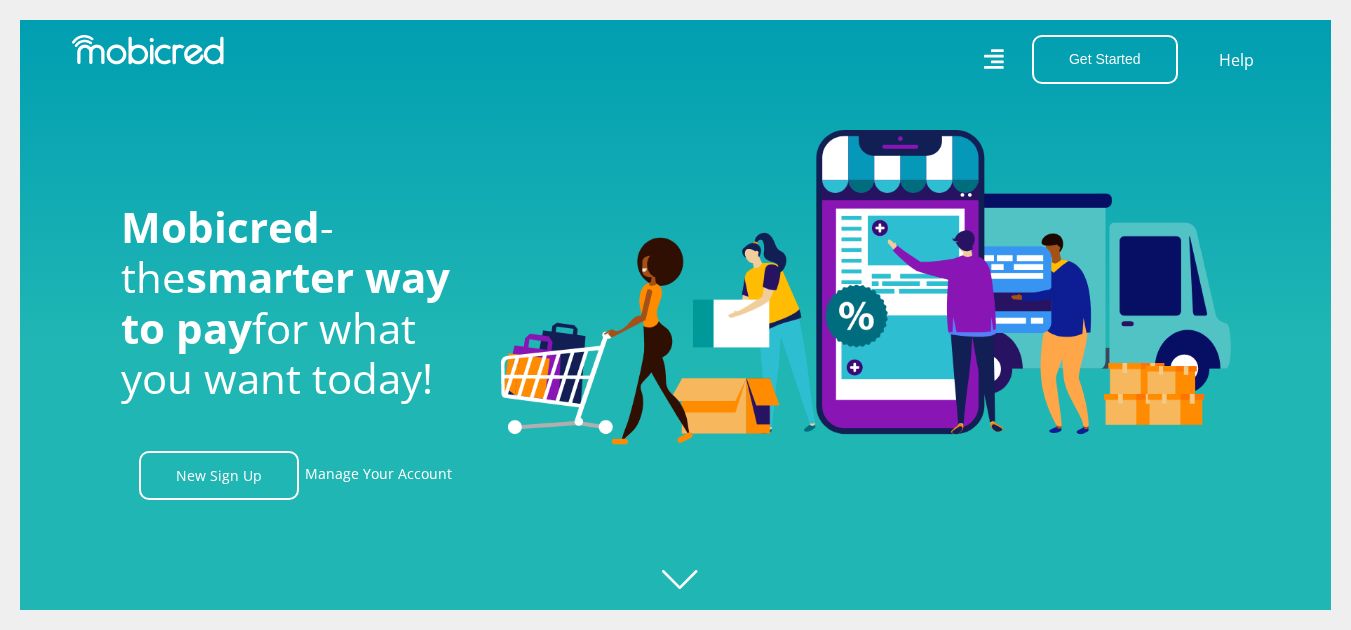 scroll, scrollTop: 0, scrollLeft: 0, axis: both 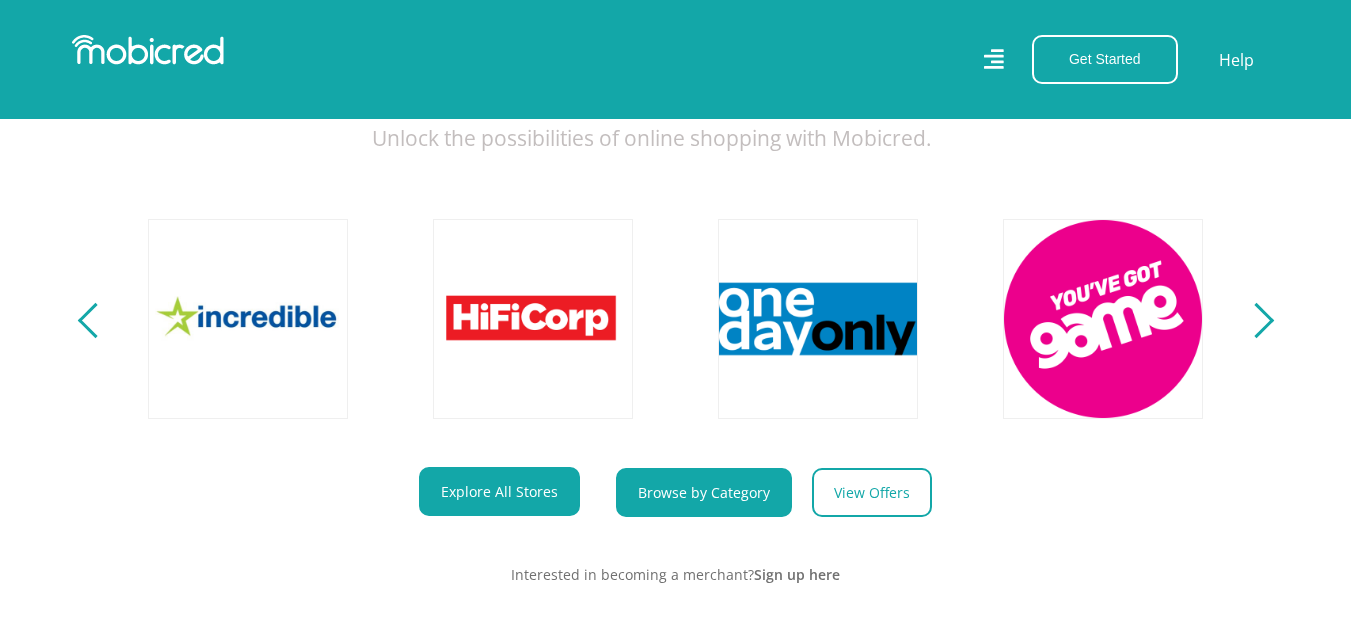click on "Browse by
Category" at bounding box center (704, 492) 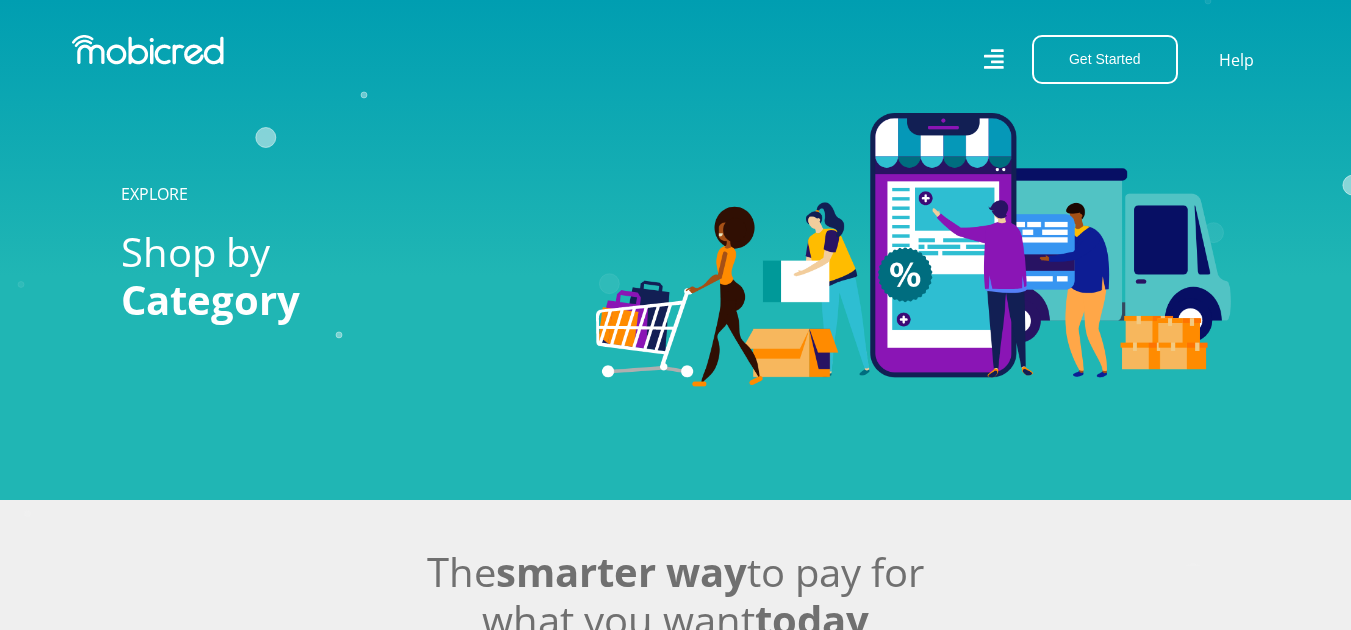 scroll, scrollTop: 0, scrollLeft: 0, axis: both 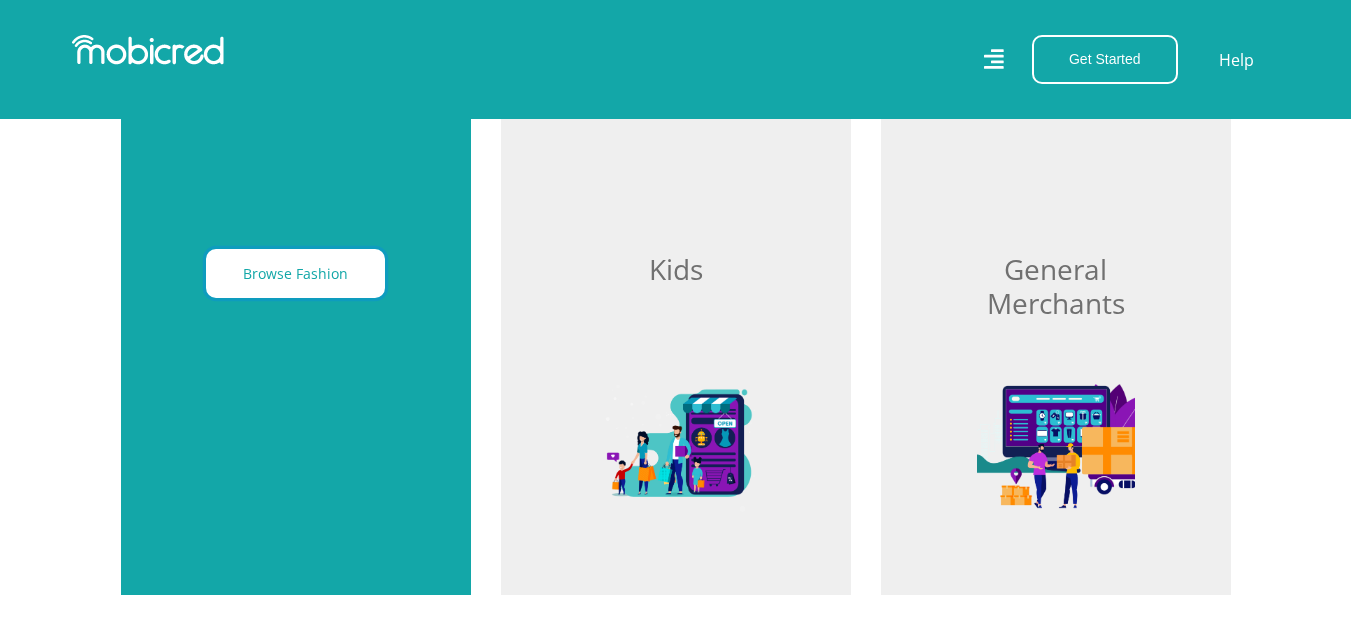 click on "Browse Fashion" at bounding box center (295, 273) 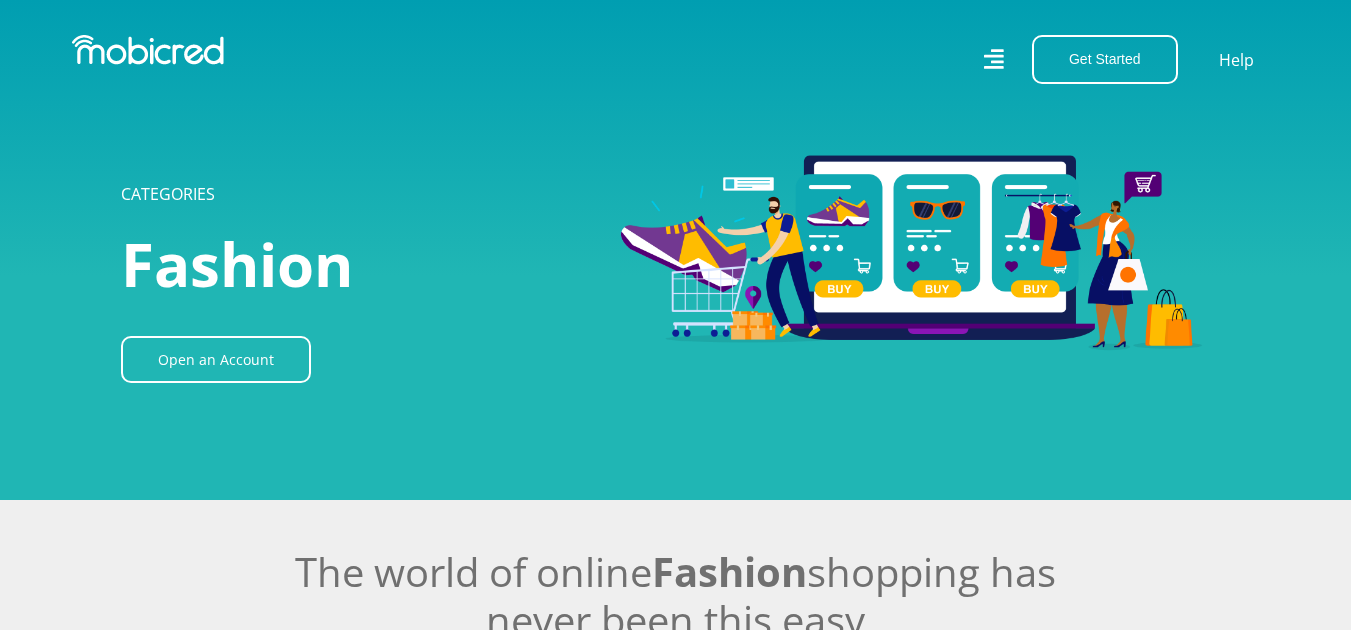 scroll, scrollTop: 0, scrollLeft: 0, axis: both 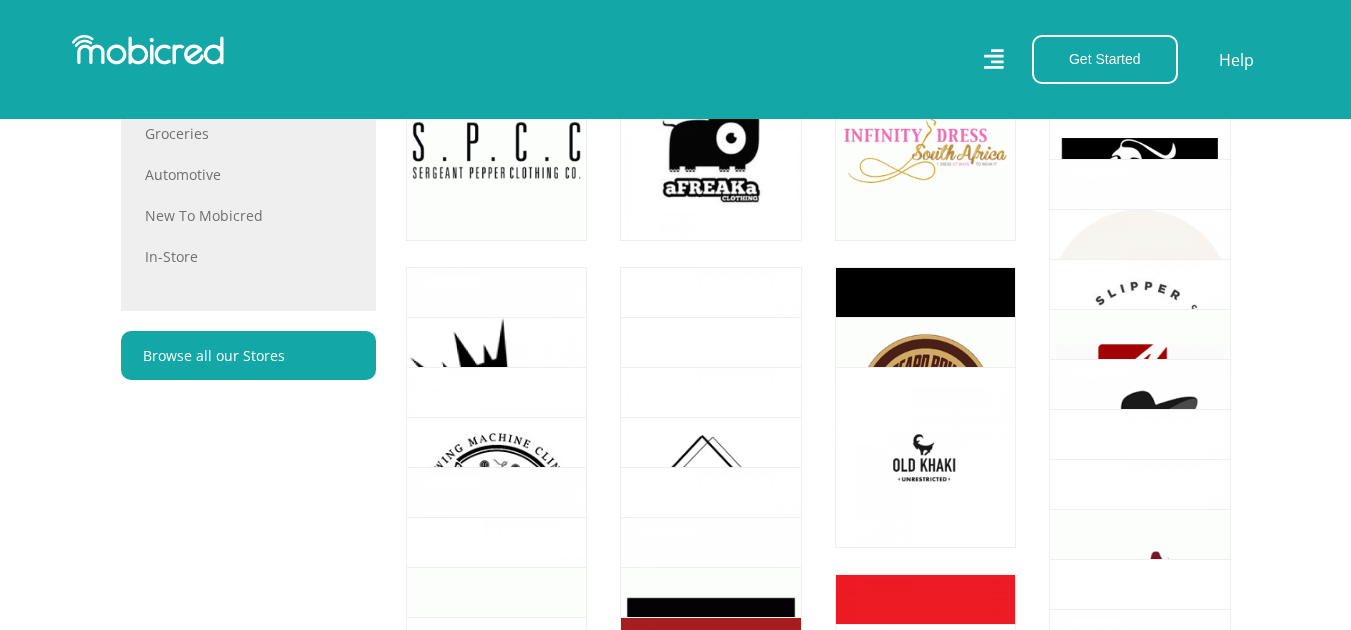 click on "Stores
Categories
Mall
About Us
For Merchants
For Developers
Help
Sign Up
Sign In
021 126 0700
customerservice@mobicred.co.za
Get Started
Open an Account
Account Holder Login
Help
CATEGORIES
Fashion" at bounding box center [675, 2266] 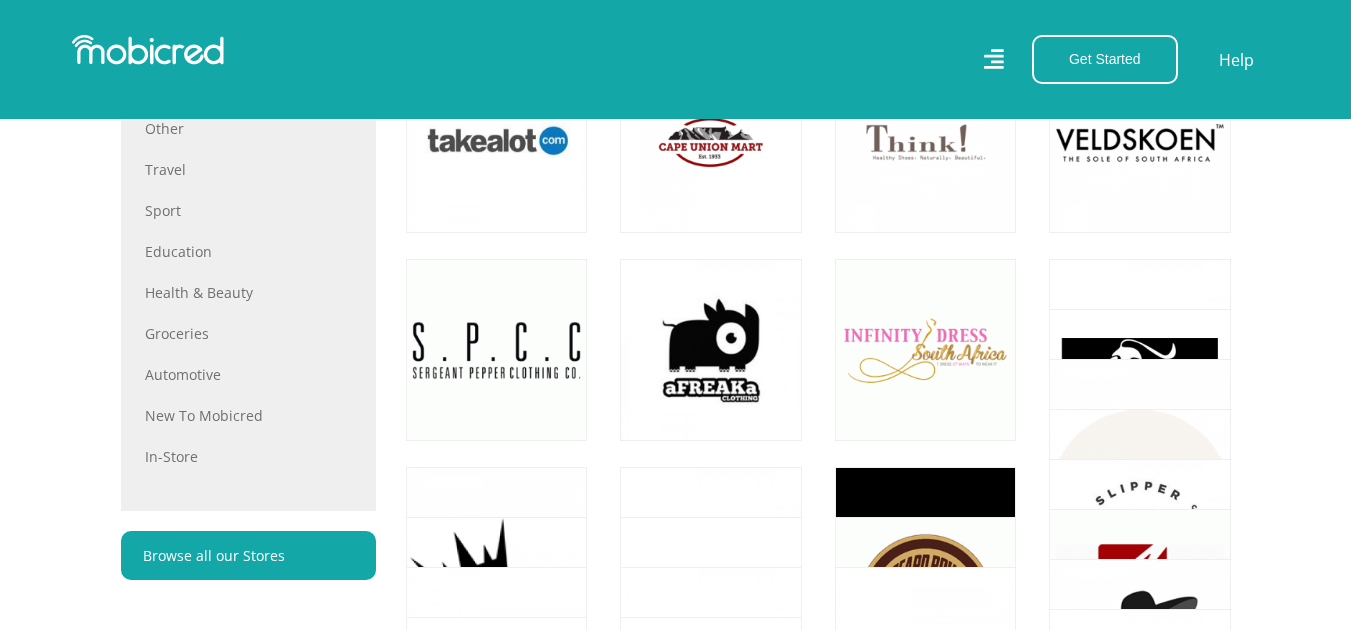 scroll, scrollTop: 1135, scrollLeft: 0, axis: vertical 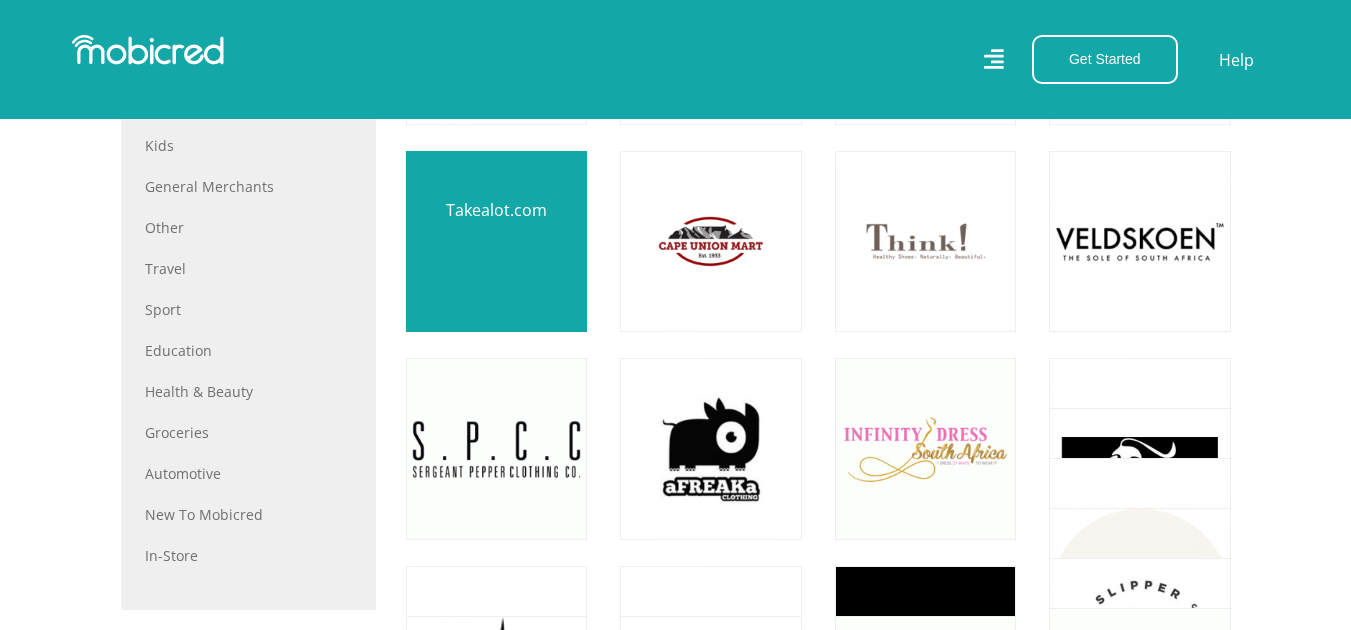 click at bounding box center [496, 241] 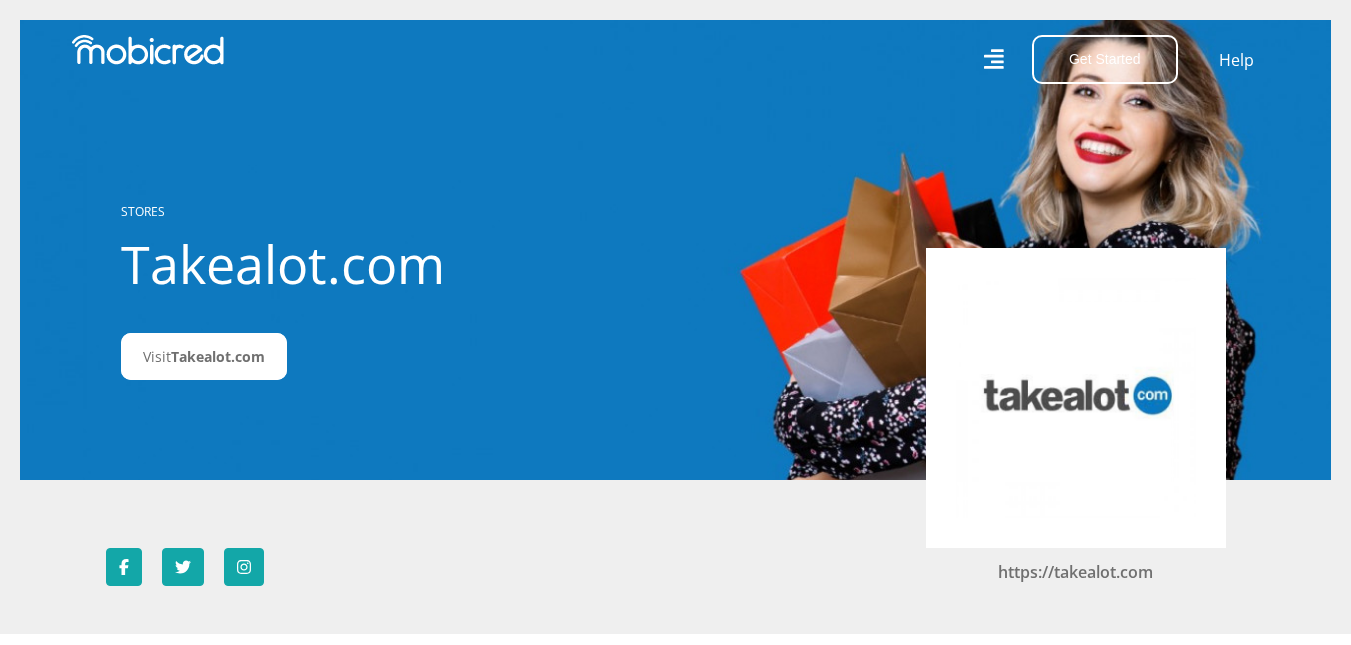 scroll, scrollTop: 0, scrollLeft: 0, axis: both 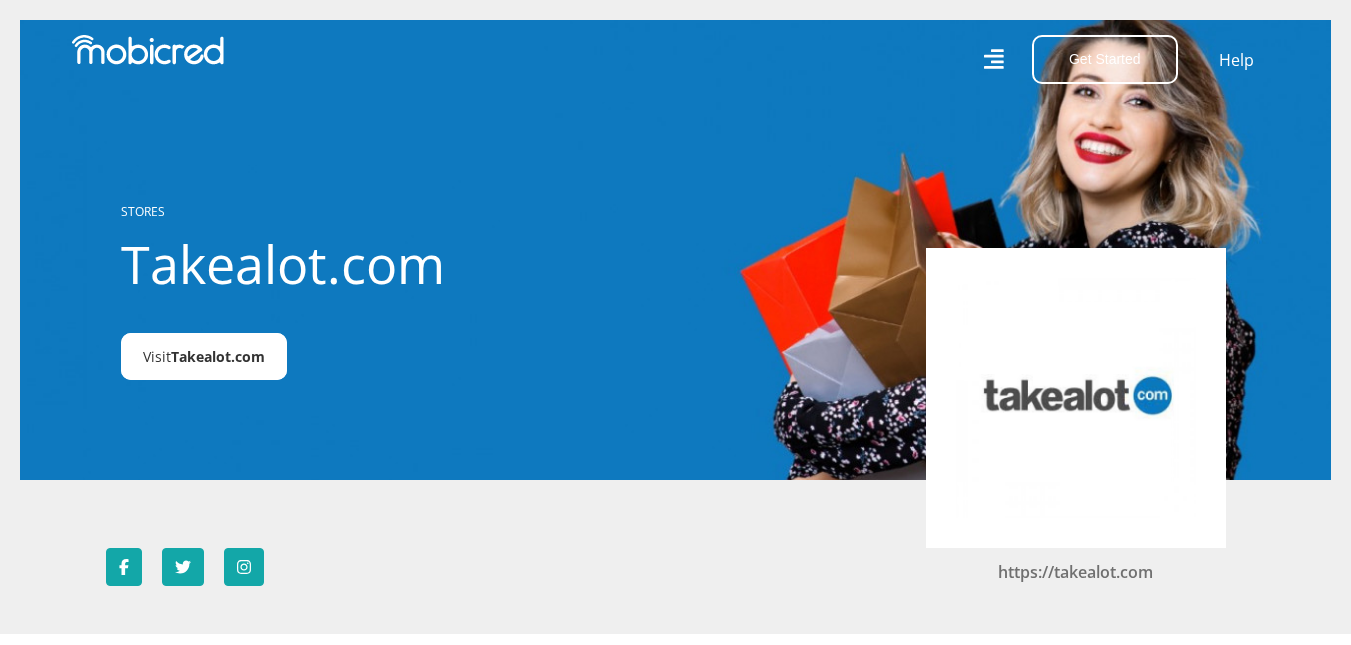 click on "Visit  Takealot.com" at bounding box center (204, 356) 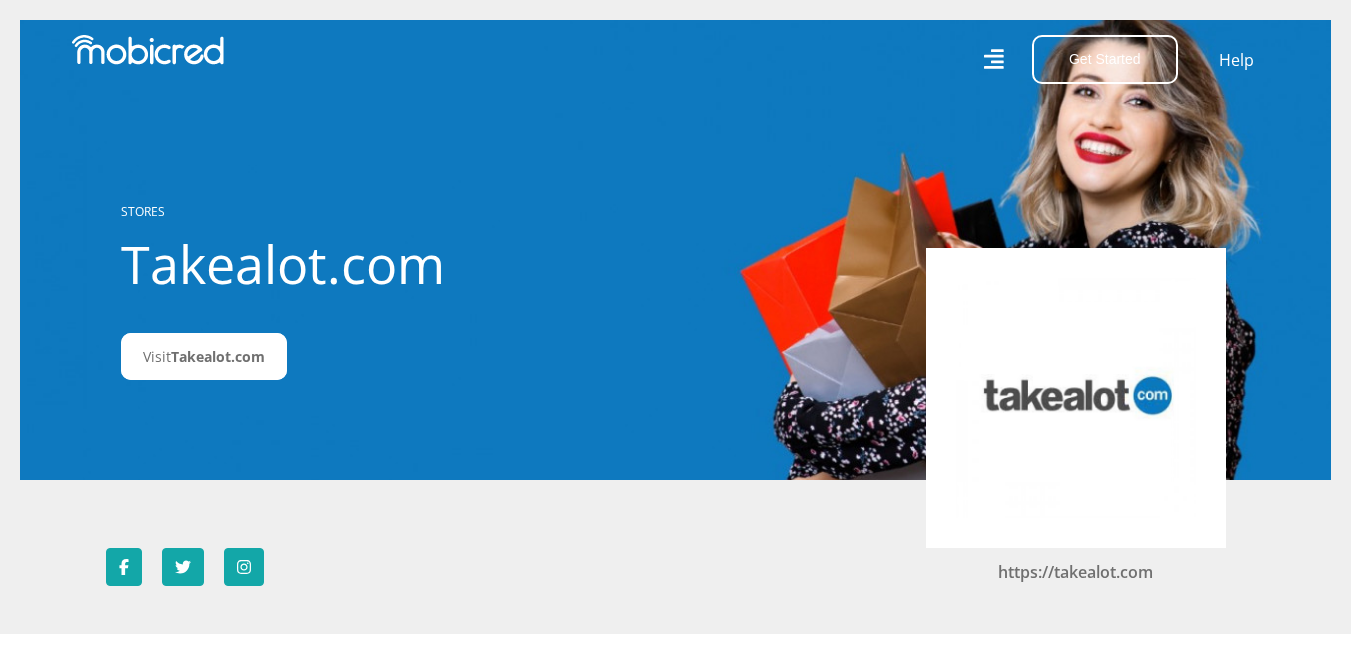 scroll, scrollTop: 0, scrollLeft: 0, axis: both 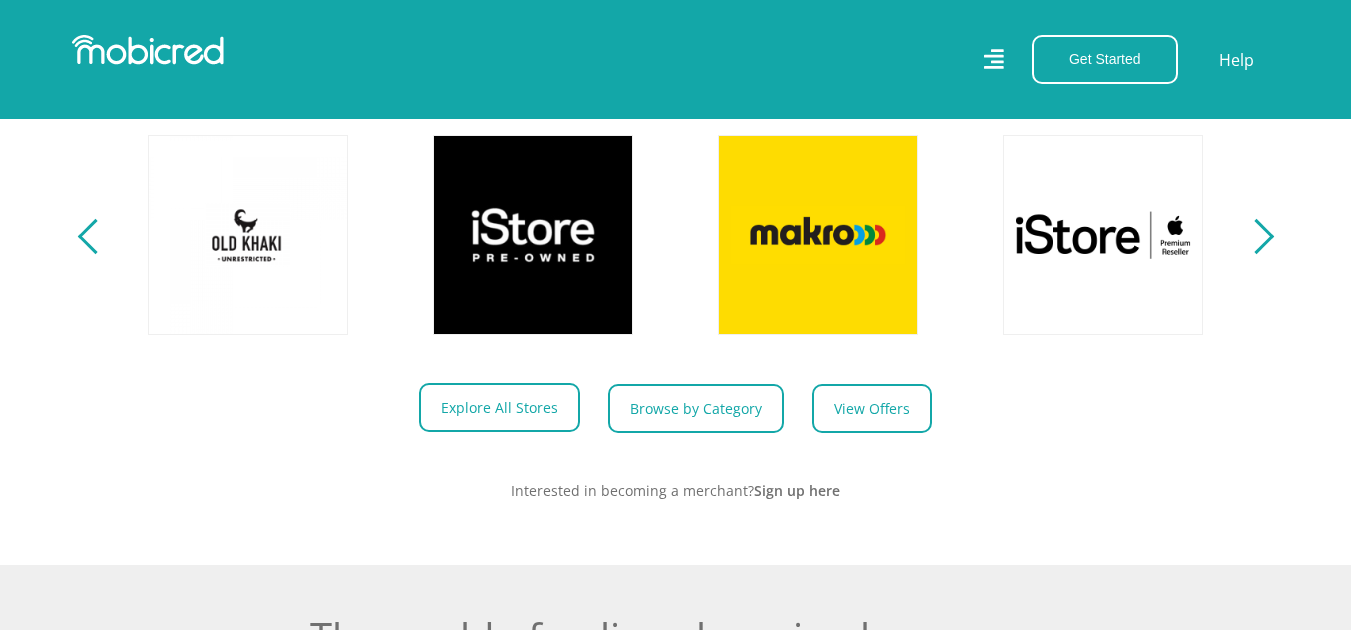 click on "Explore All Stores" at bounding box center [499, 407] 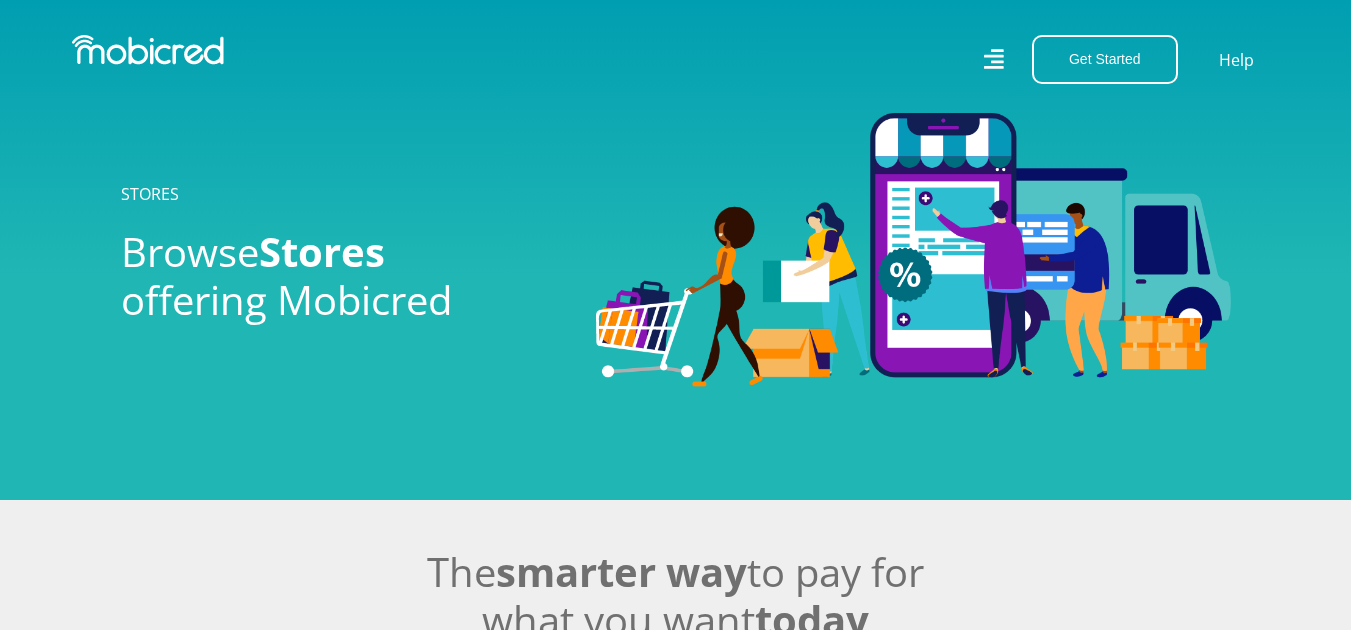 scroll, scrollTop: 0, scrollLeft: 0, axis: both 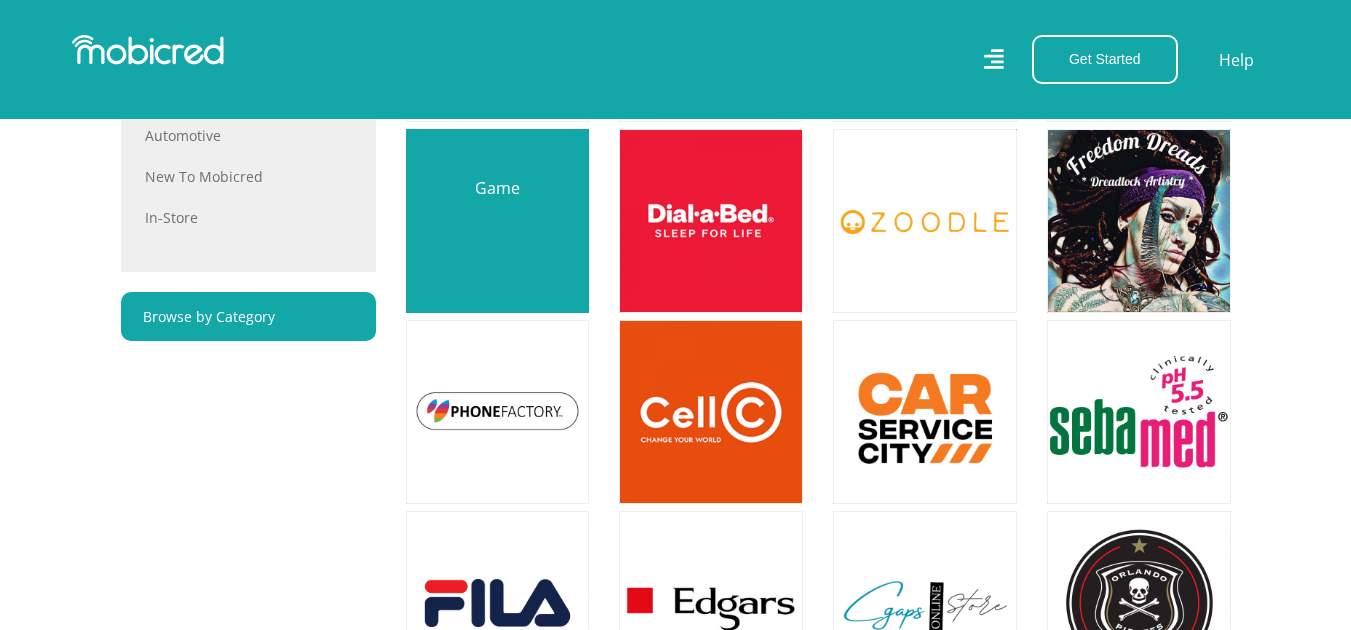 click at bounding box center (498, 221) 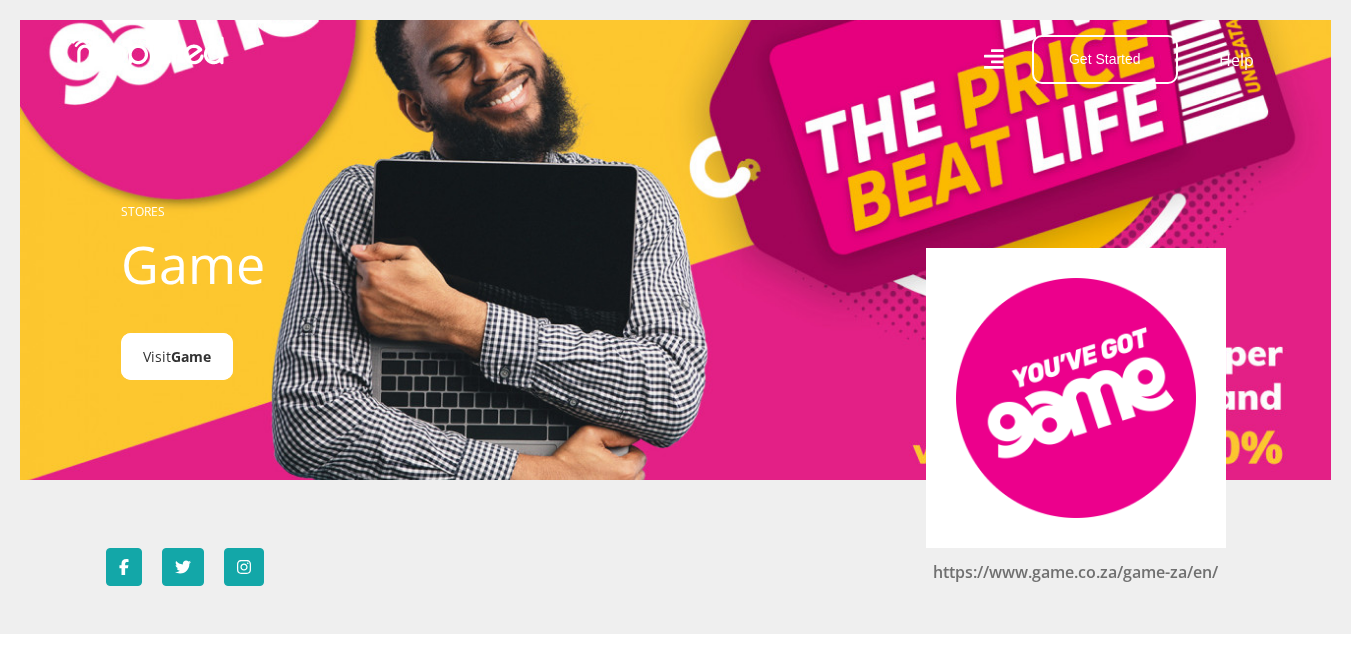 scroll, scrollTop: 0, scrollLeft: 0, axis: both 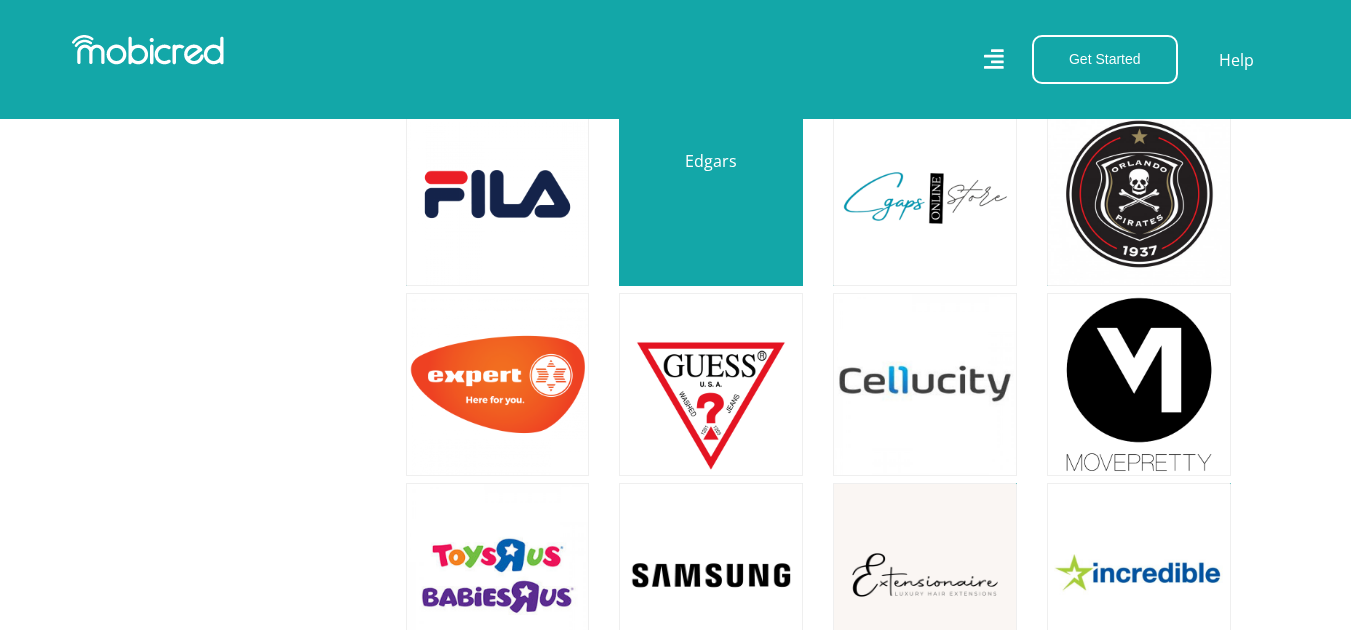click at bounding box center [711, 194] 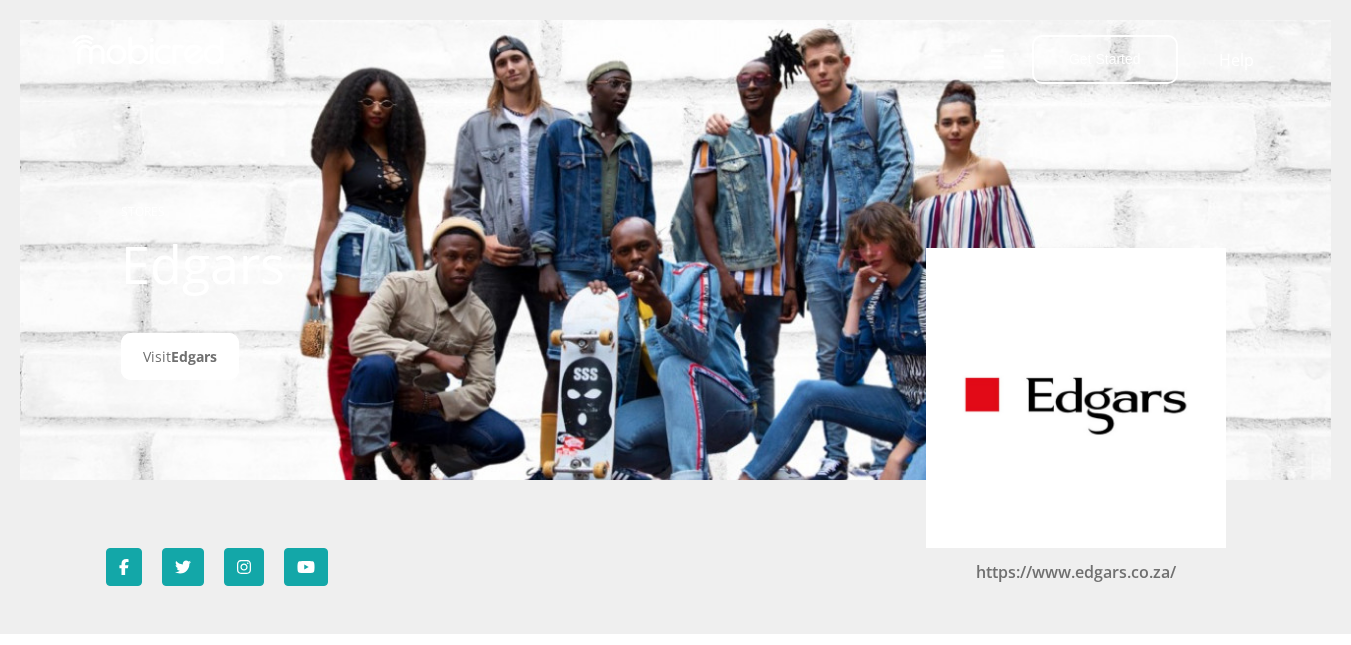 scroll, scrollTop: 0, scrollLeft: 0, axis: both 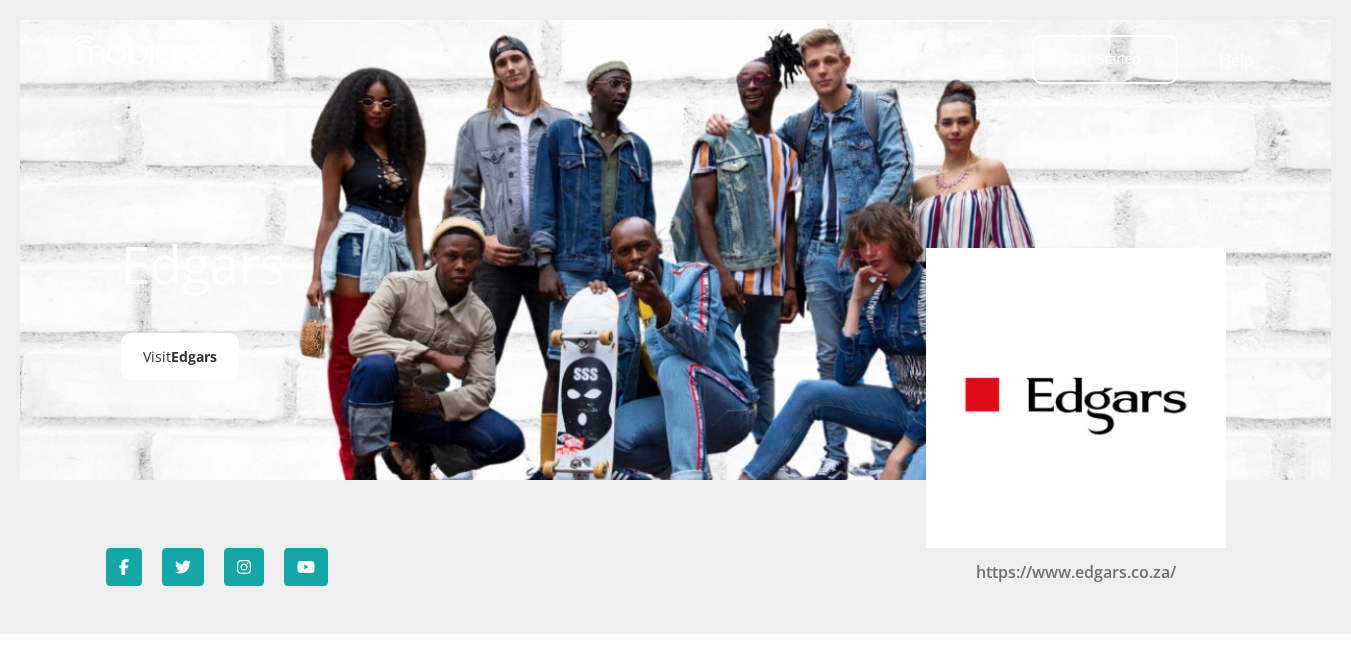 click on "Edgars" at bounding box center (194, 356) 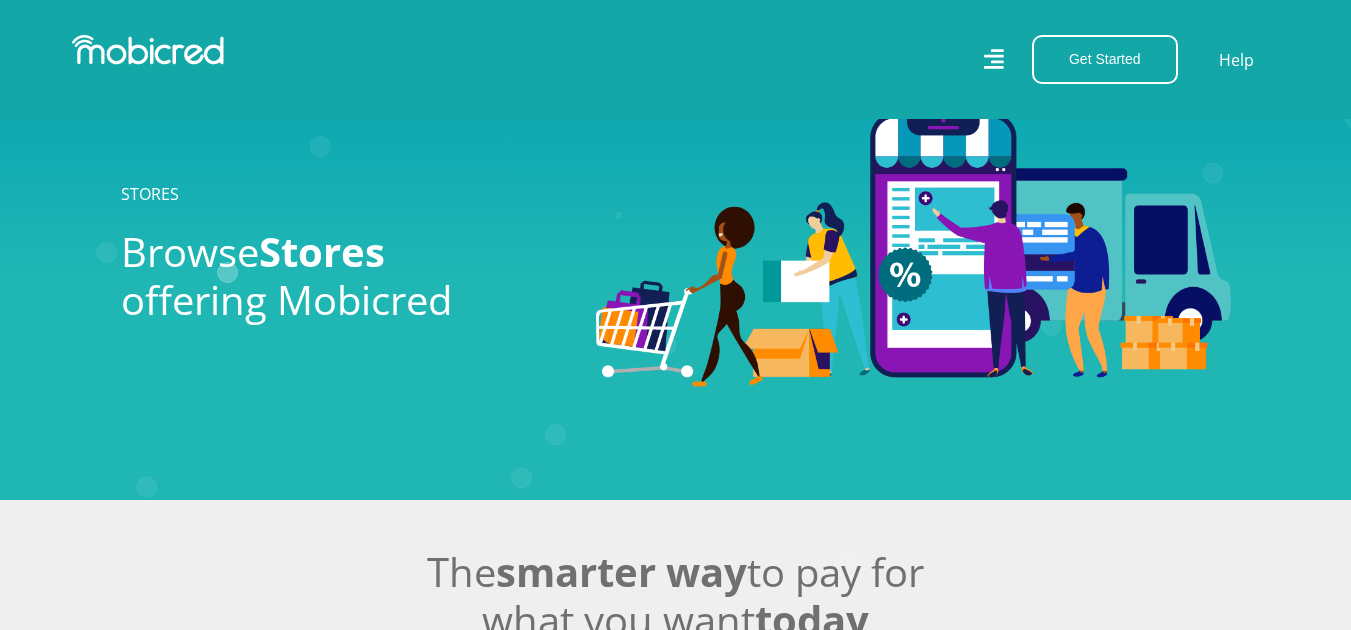 scroll, scrollTop: 1743, scrollLeft: 0, axis: vertical 